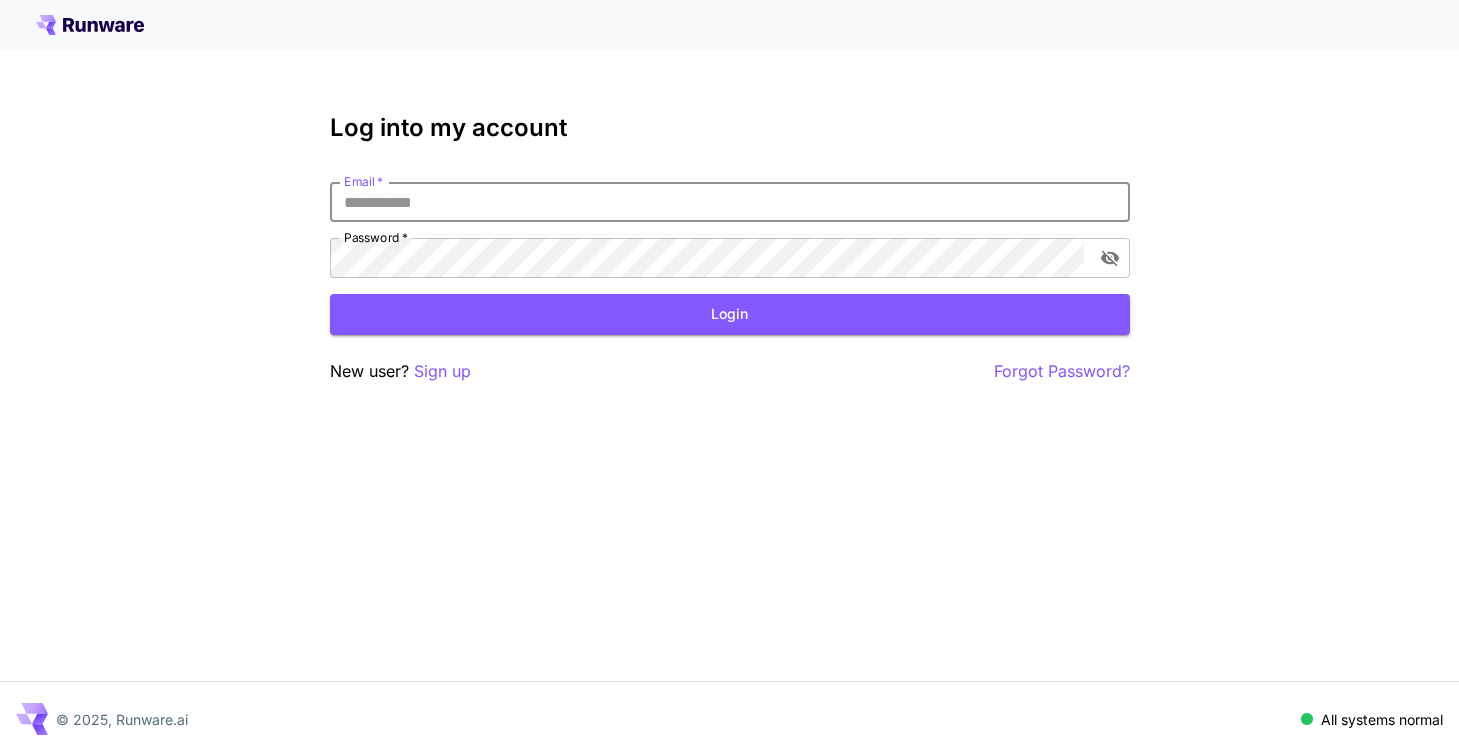 scroll, scrollTop: 0, scrollLeft: 0, axis: both 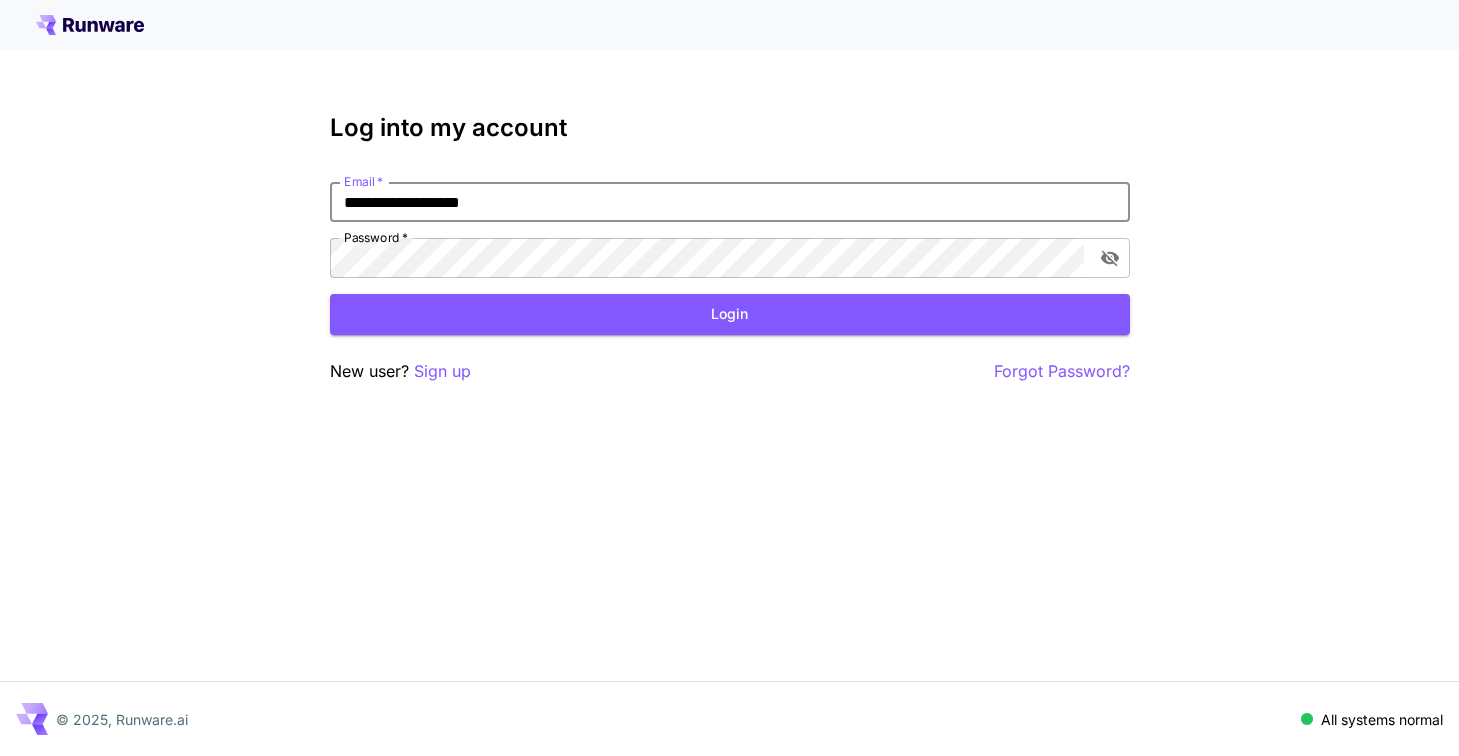 click on "Login" at bounding box center (730, 314) 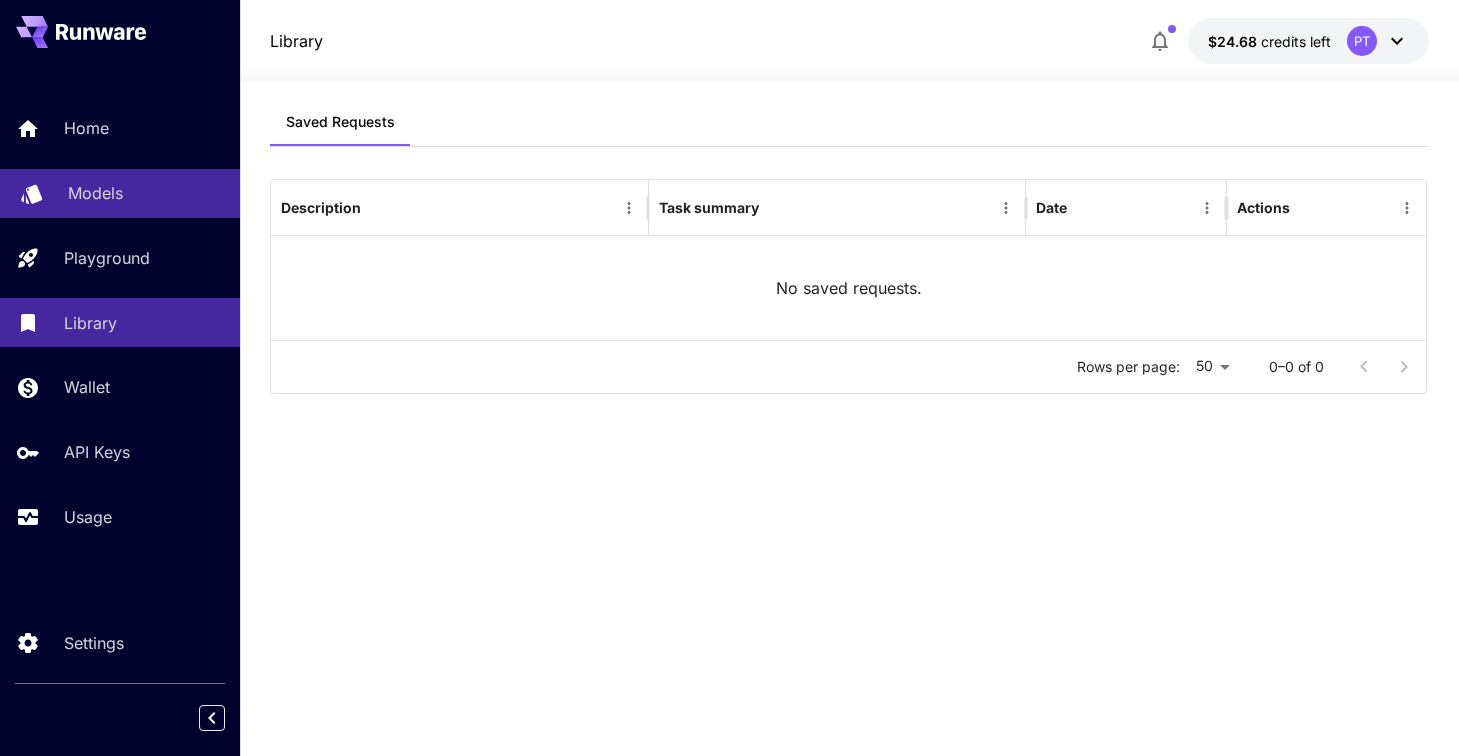 click on "Models" at bounding box center [95, 193] 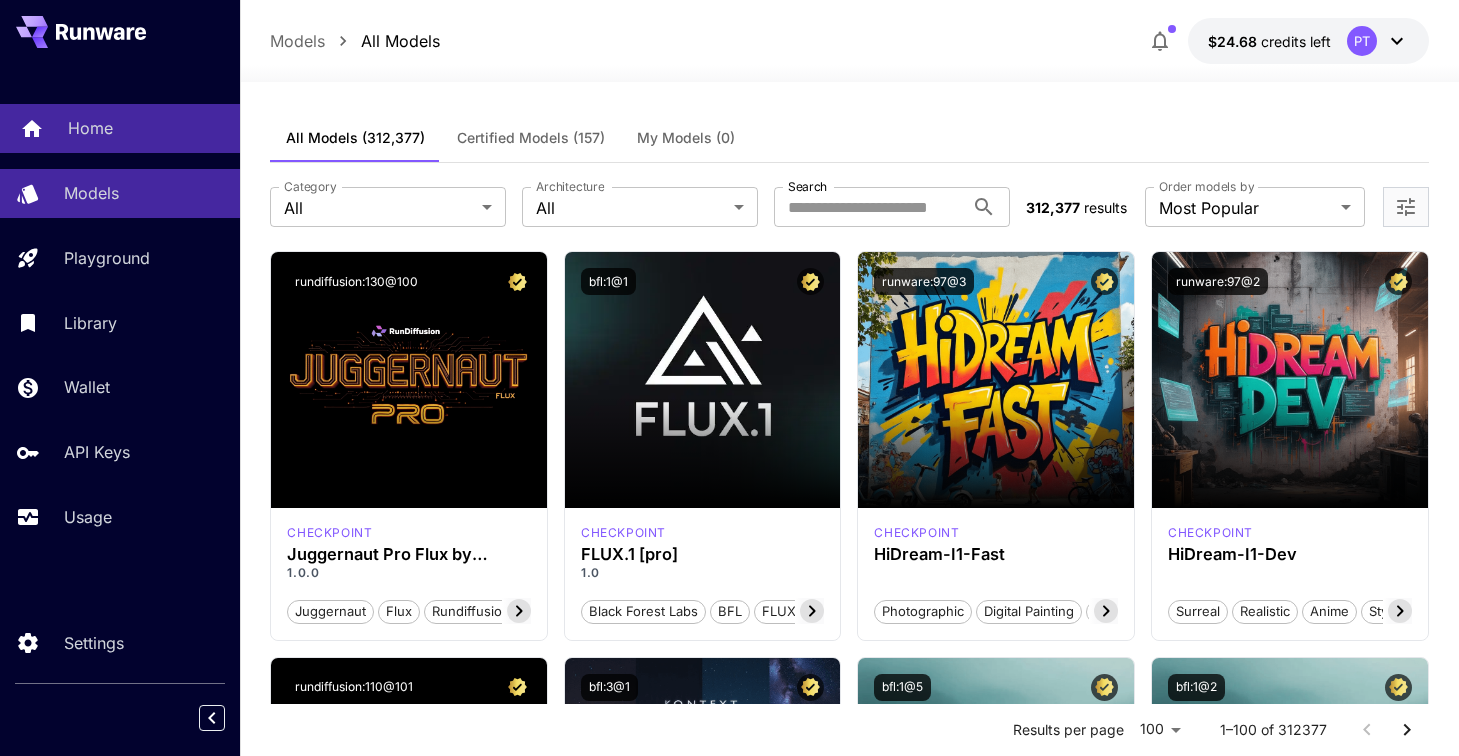 click on "Home" at bounding box center [90, 128] 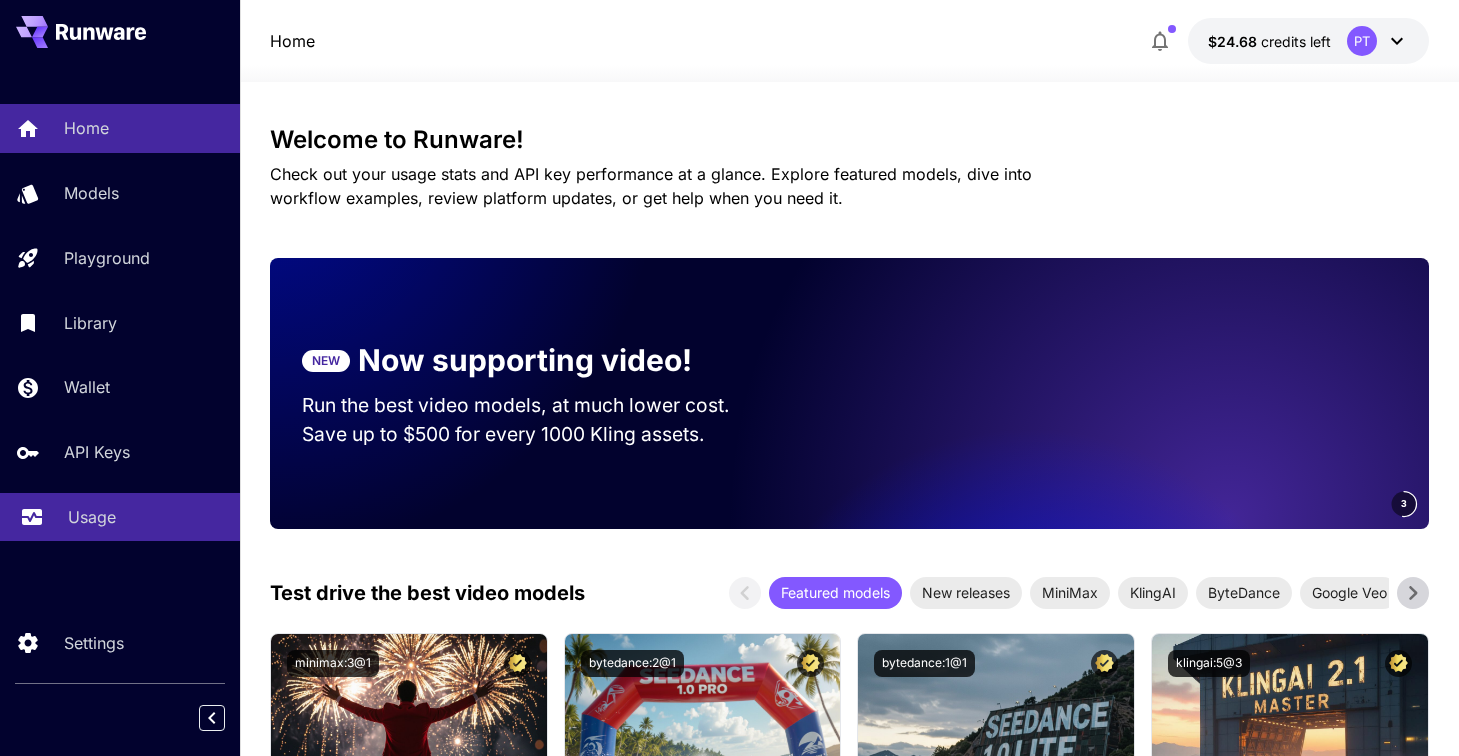 click on "Usage" at bounding box center (92, 517) 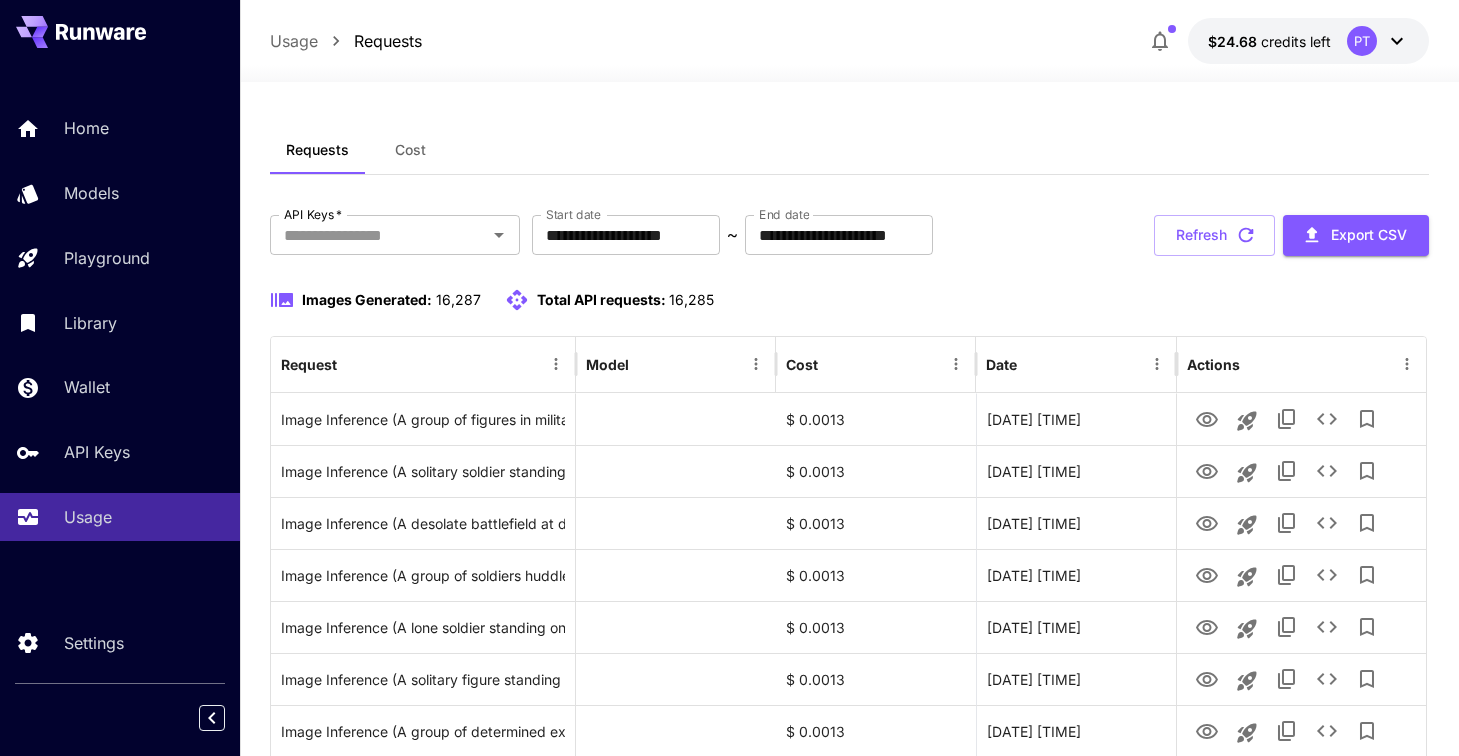 scroll, scrollTop: 0, scrollLeft: 0, axis: both 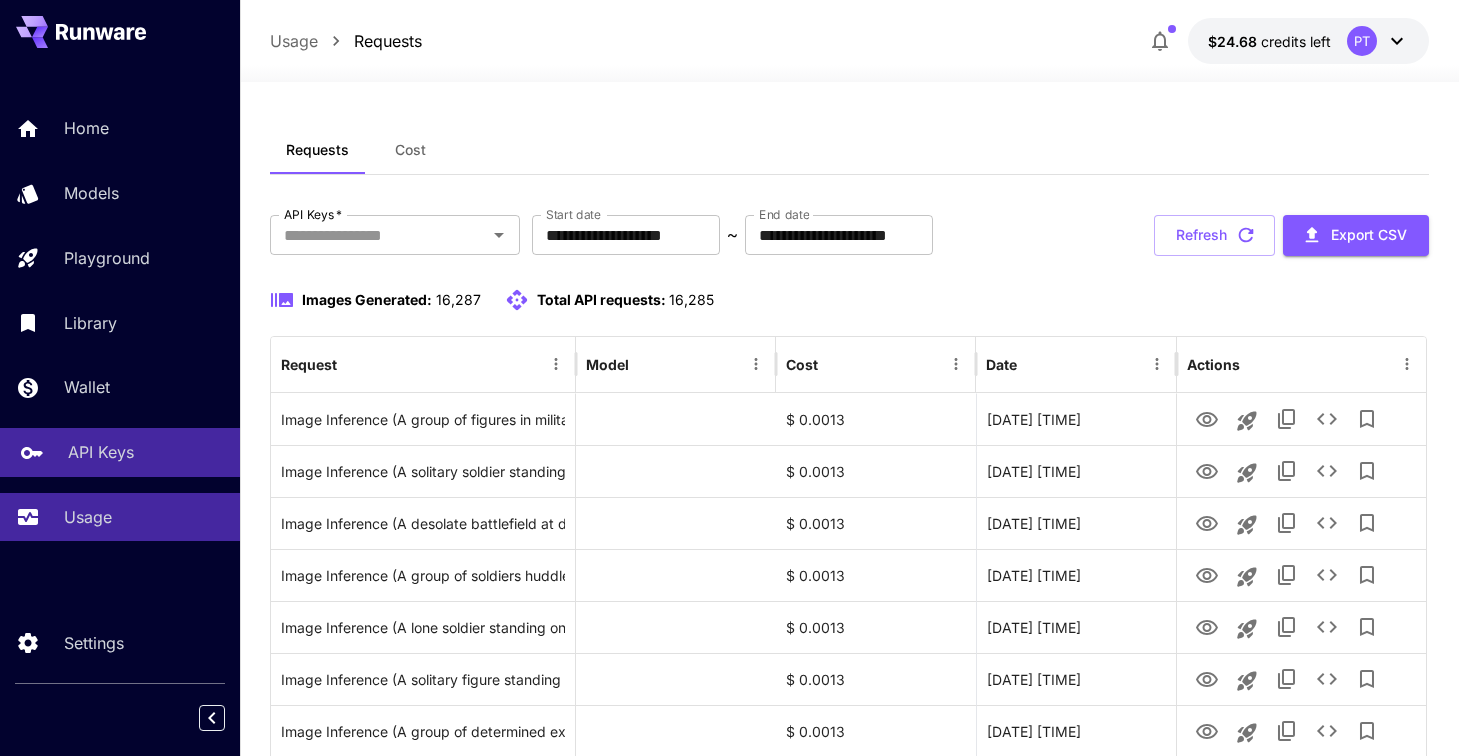 click on "API Keys" at bounding box center (120, 452) 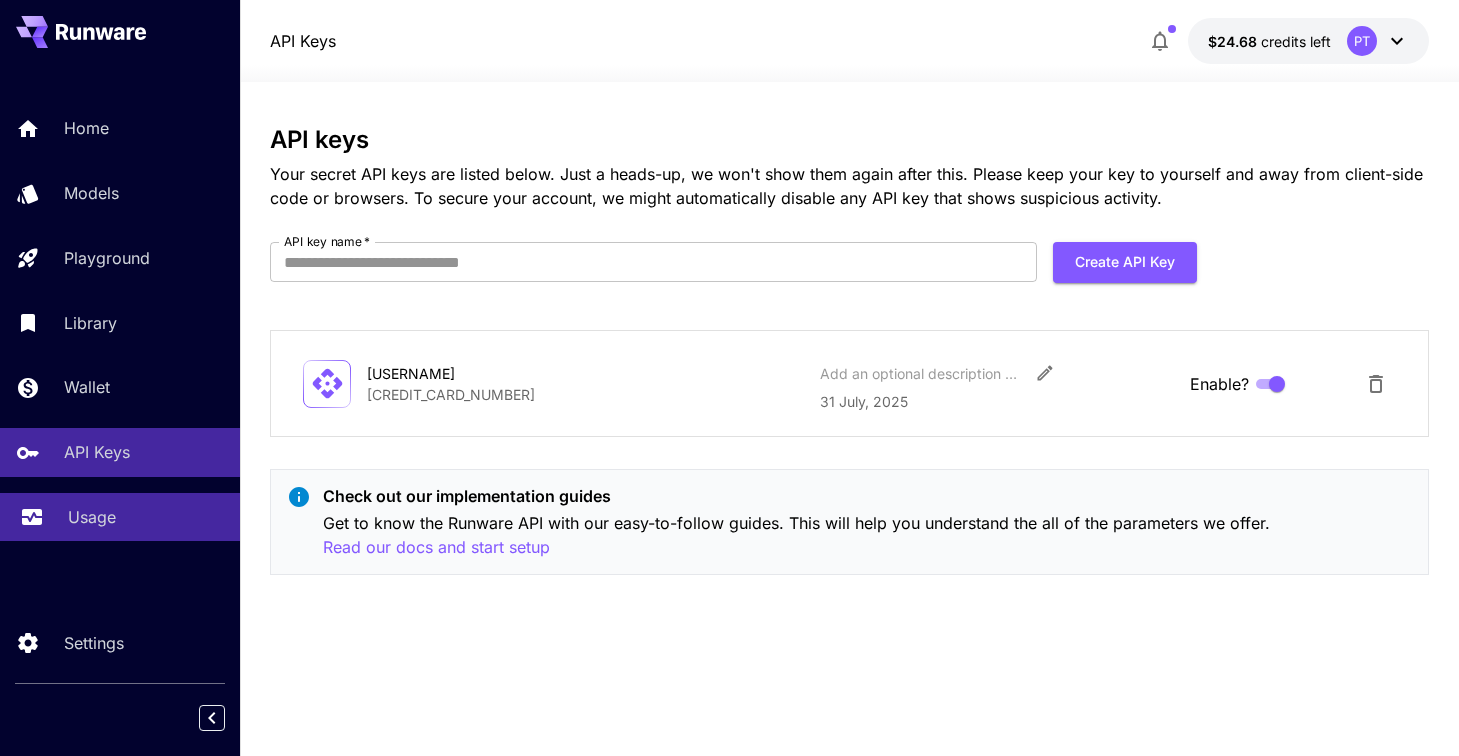 click on "Usage" at bounding box center (92, 517) 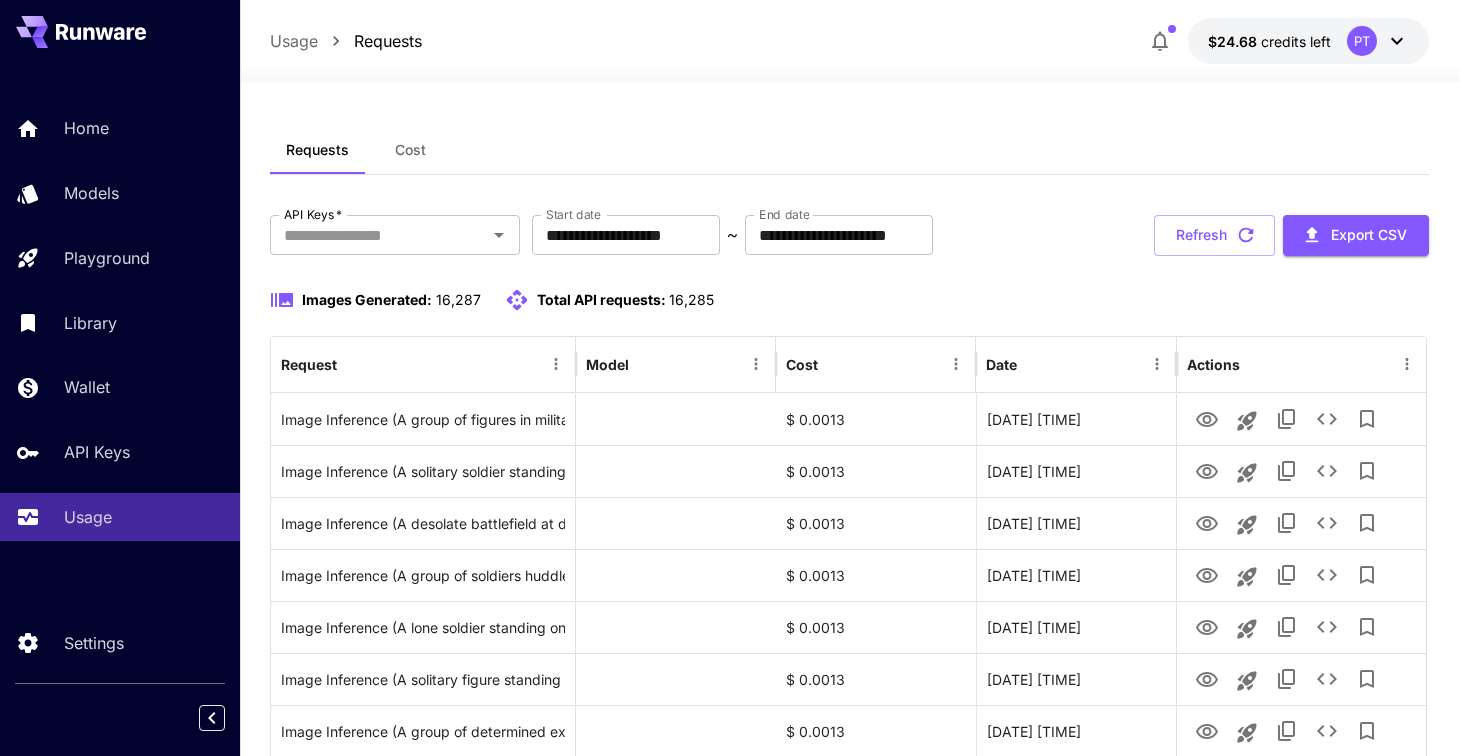 click at bounding box center [1160, 41] 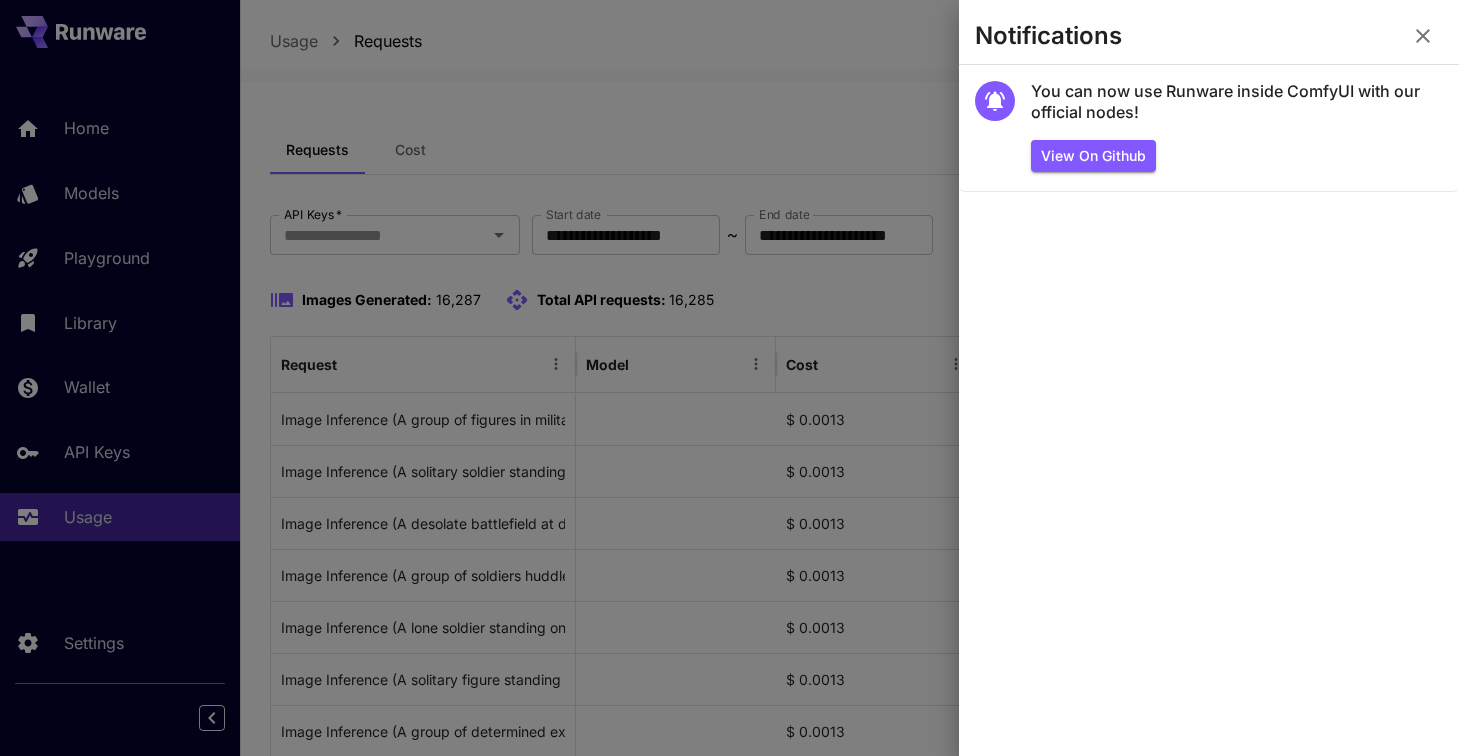 click at bounding box center [729, 378] 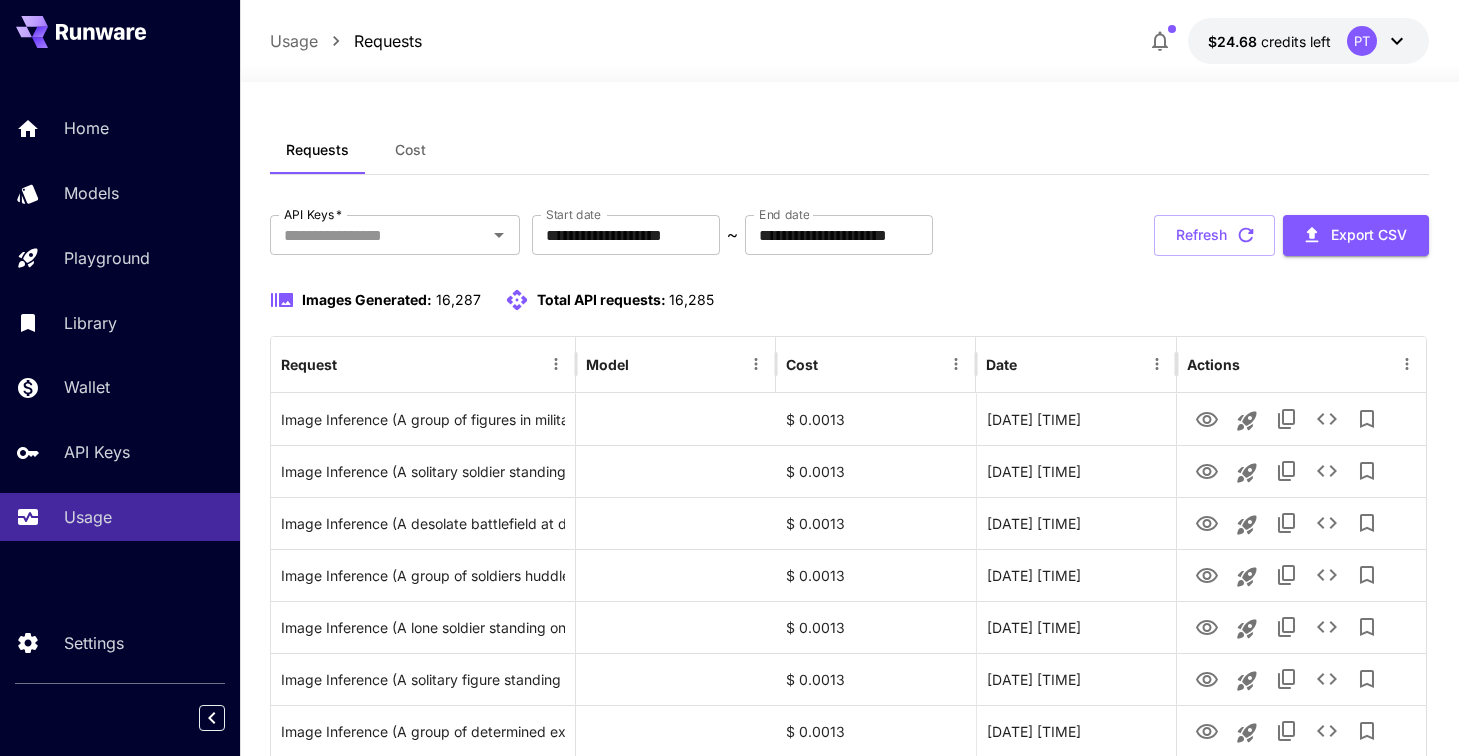 click 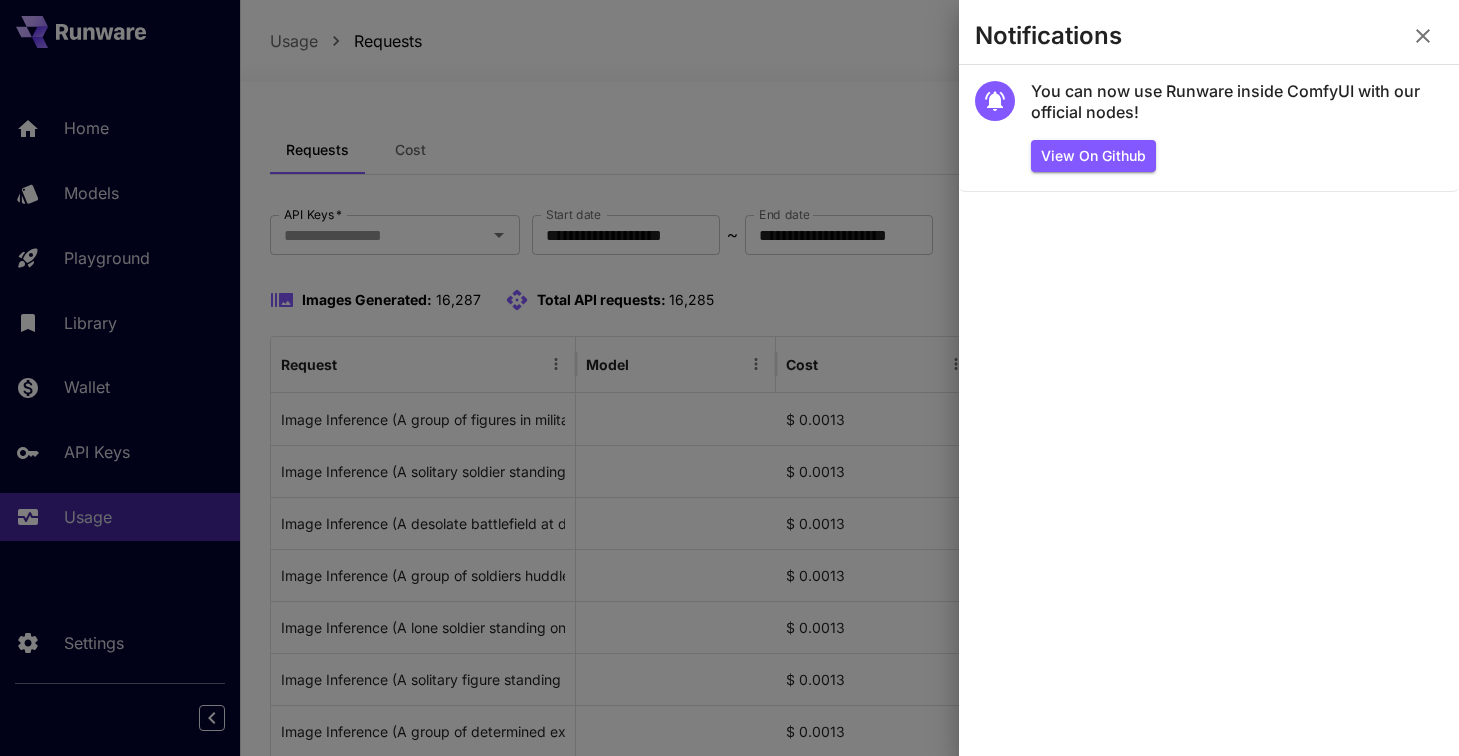 click 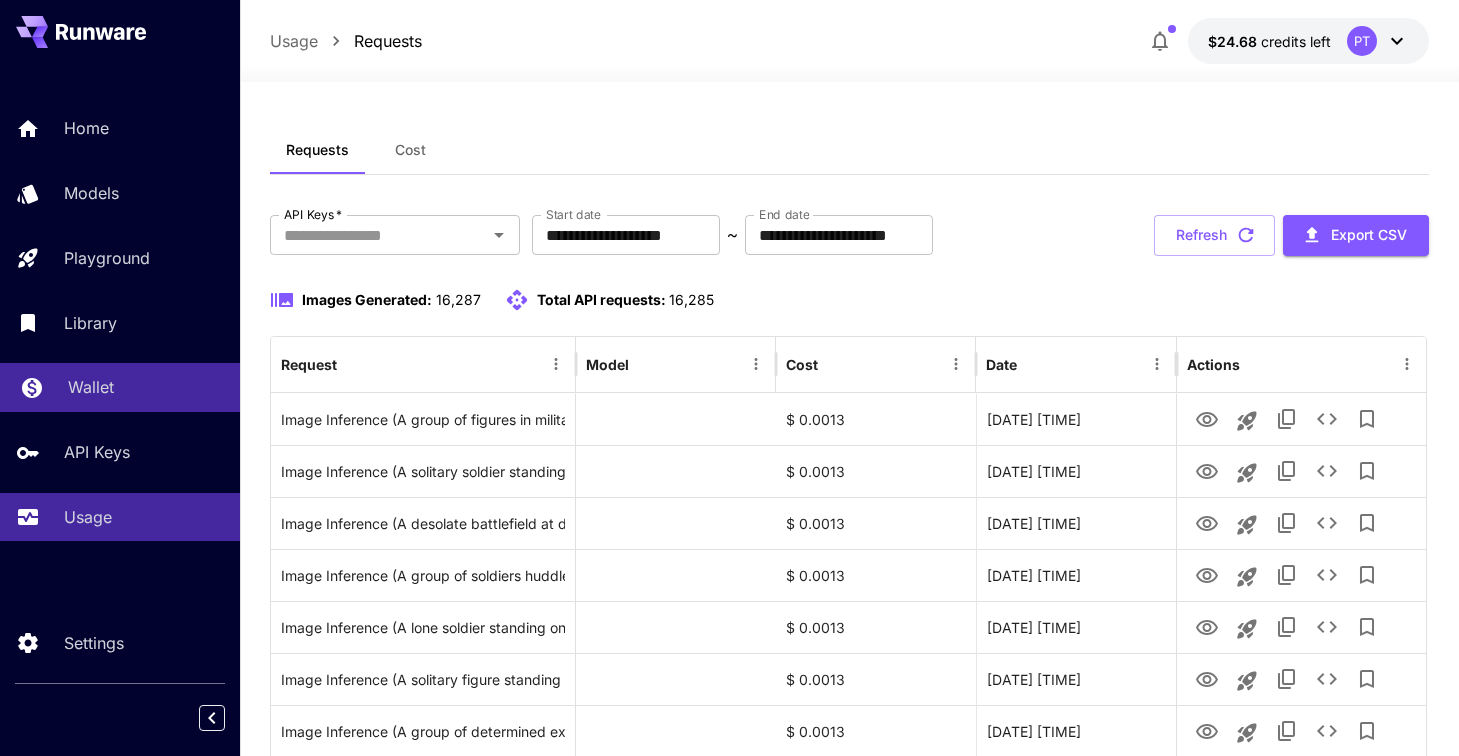 click on "Wallet" at bounding box center [120, 387] 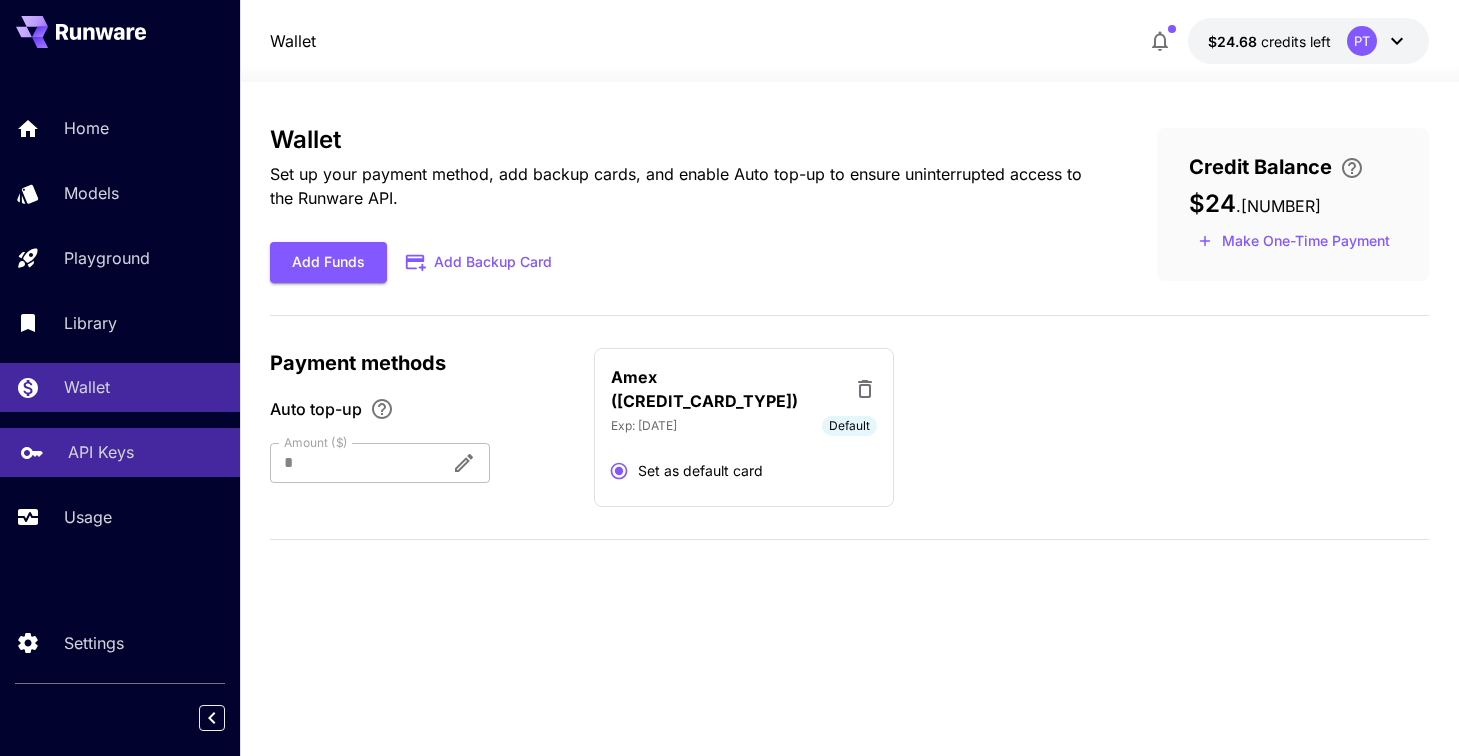 click on "API Keys" at bounding box center (101, 452) 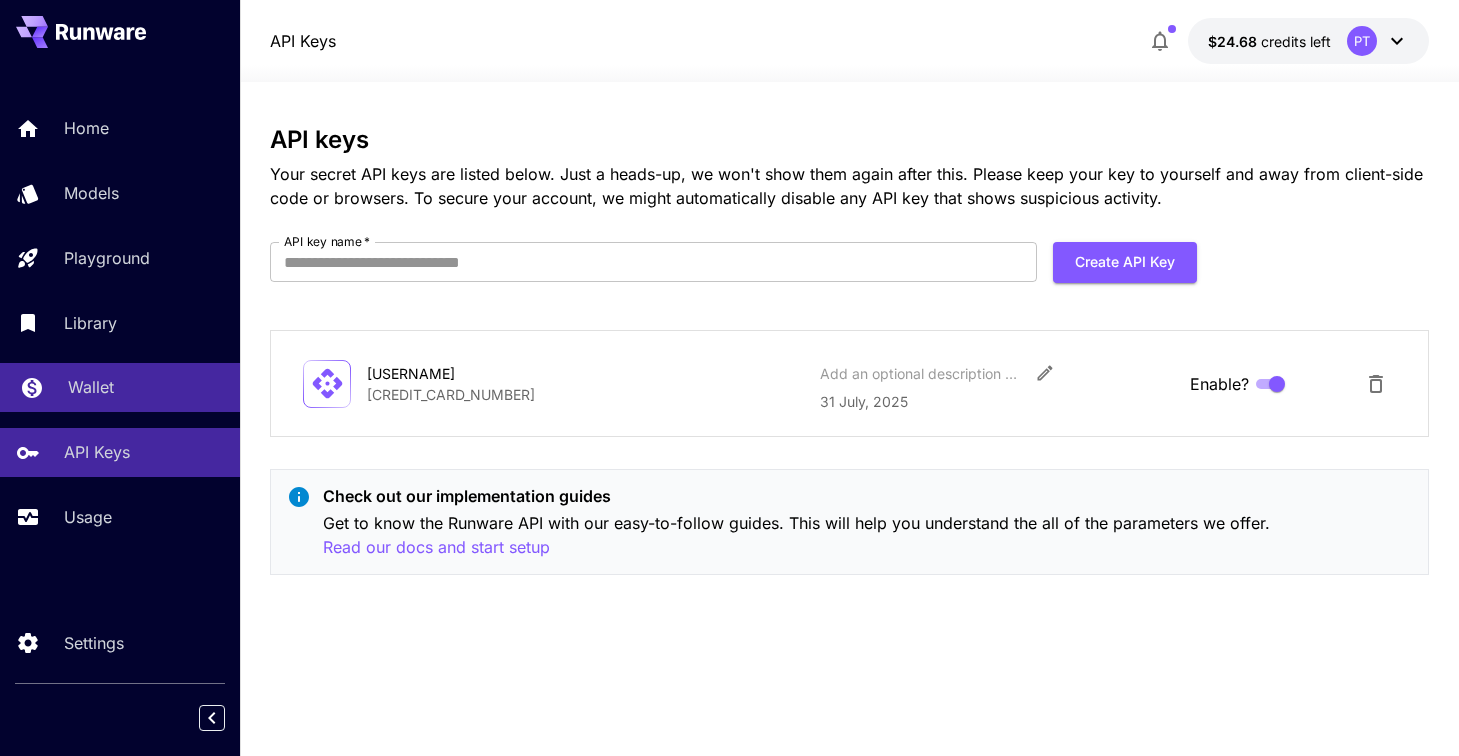 click on "Wallet" at bounding box center (91, 387) 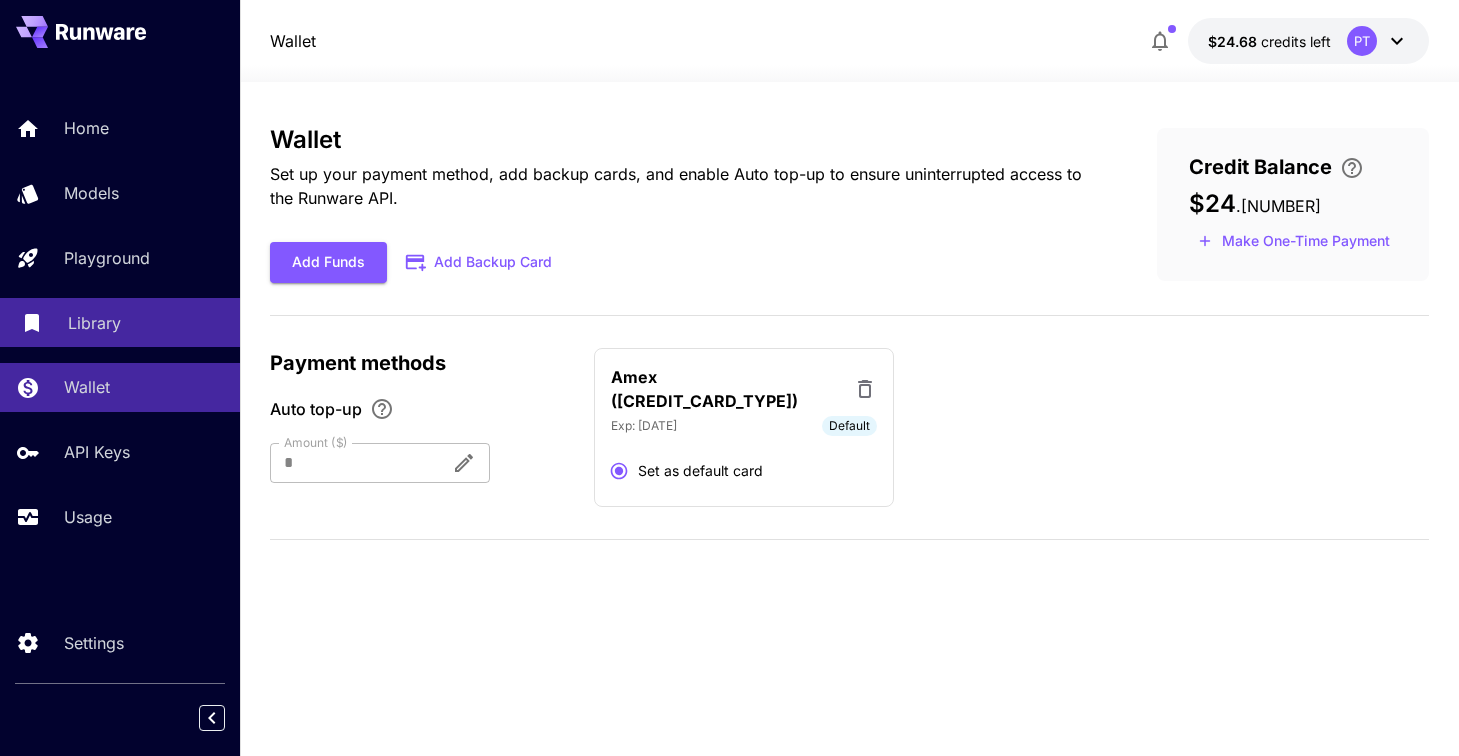 click on "Library" at bounding box center [94, 323] 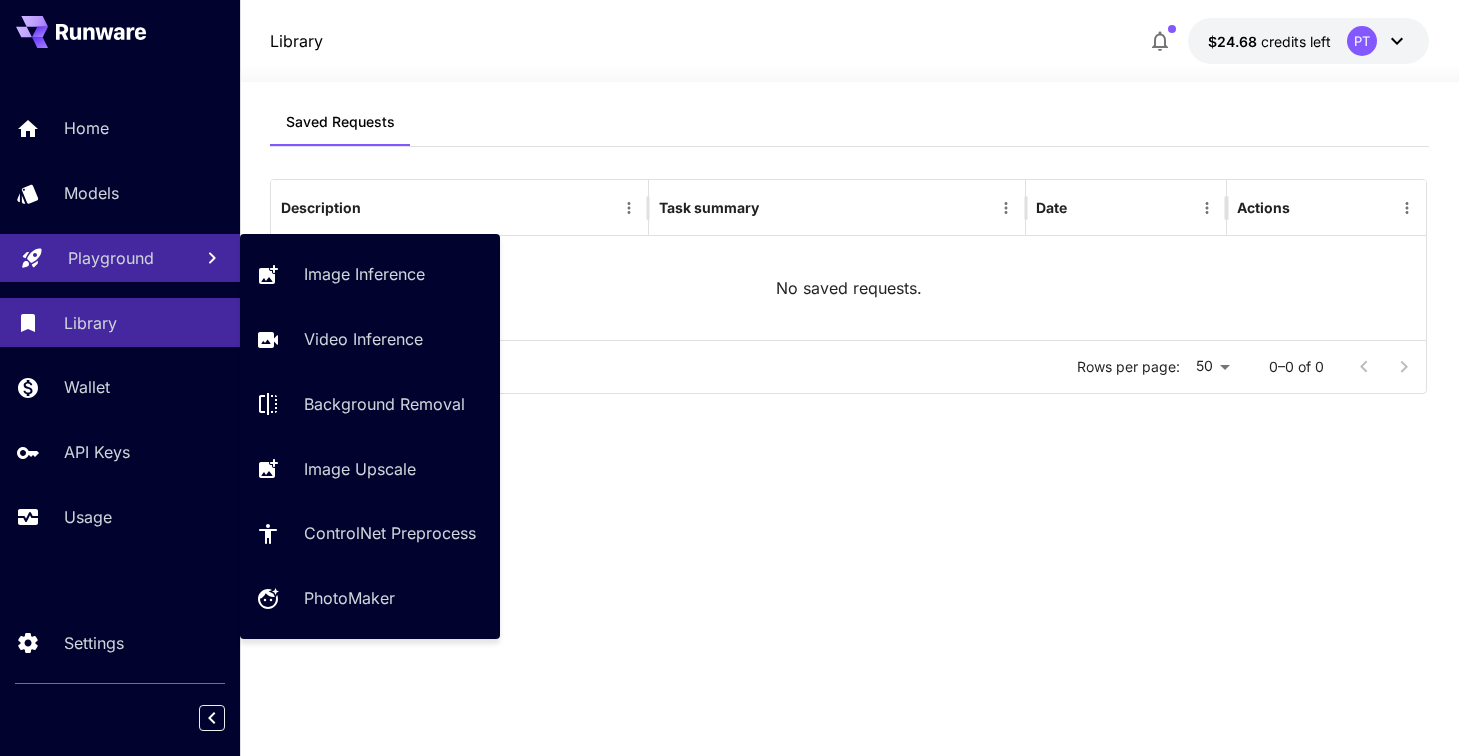 click on "Playground" at bounding box center (111, 258) 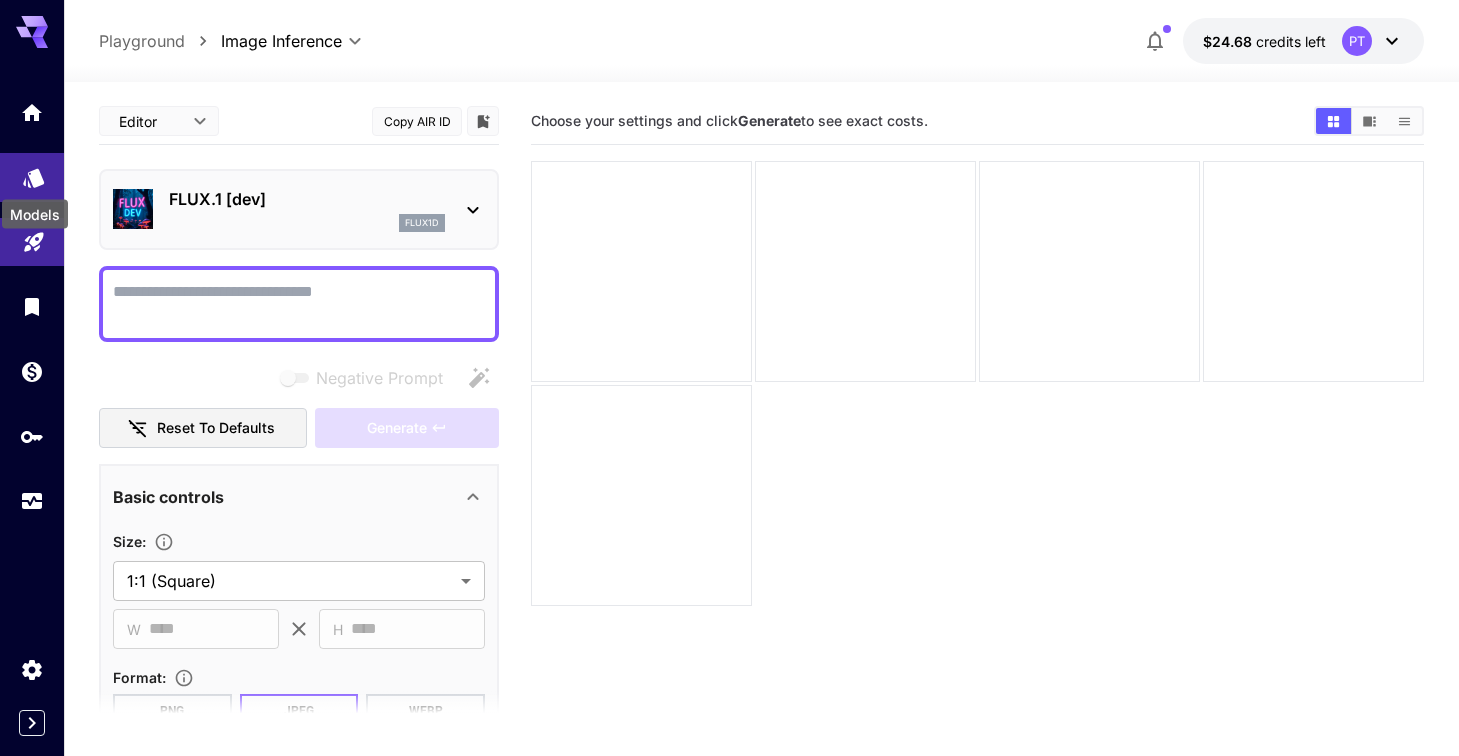 click 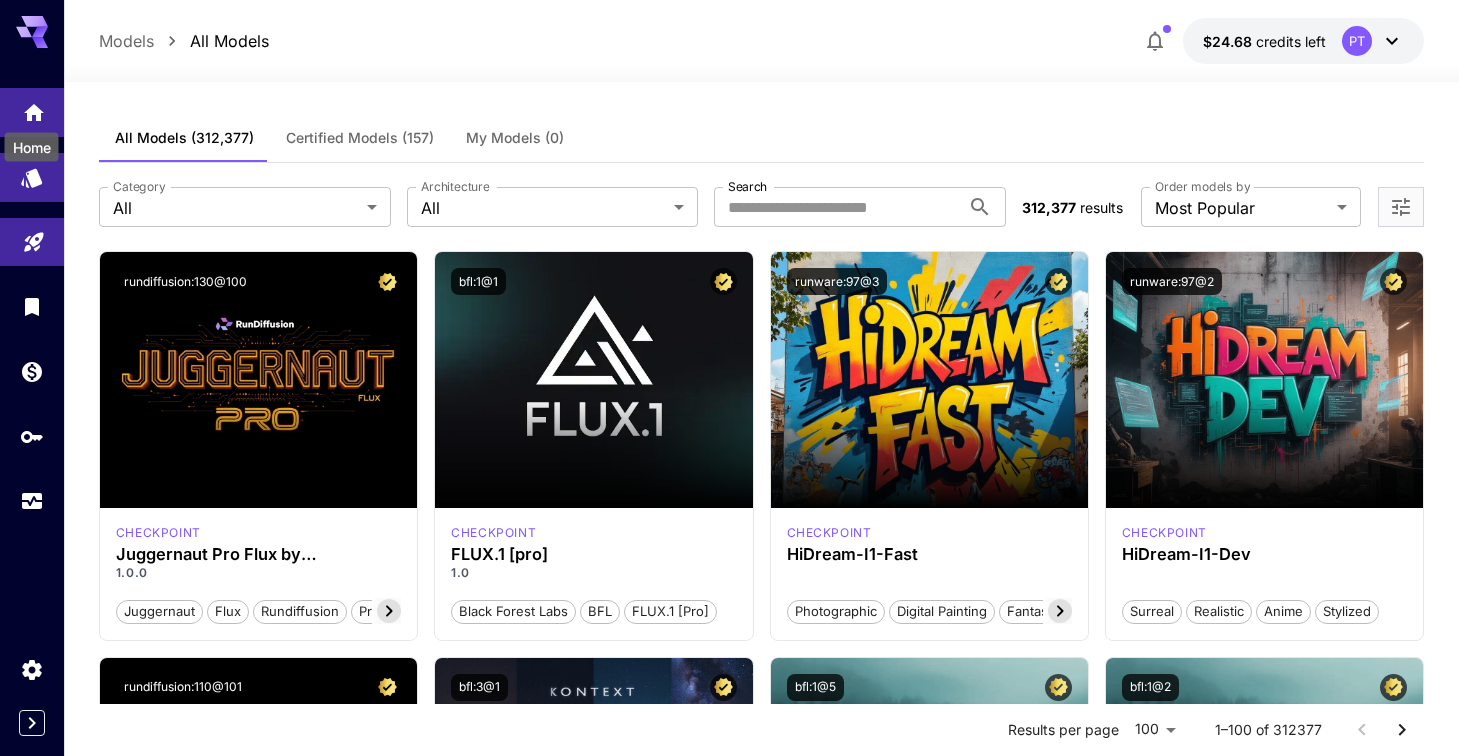 click 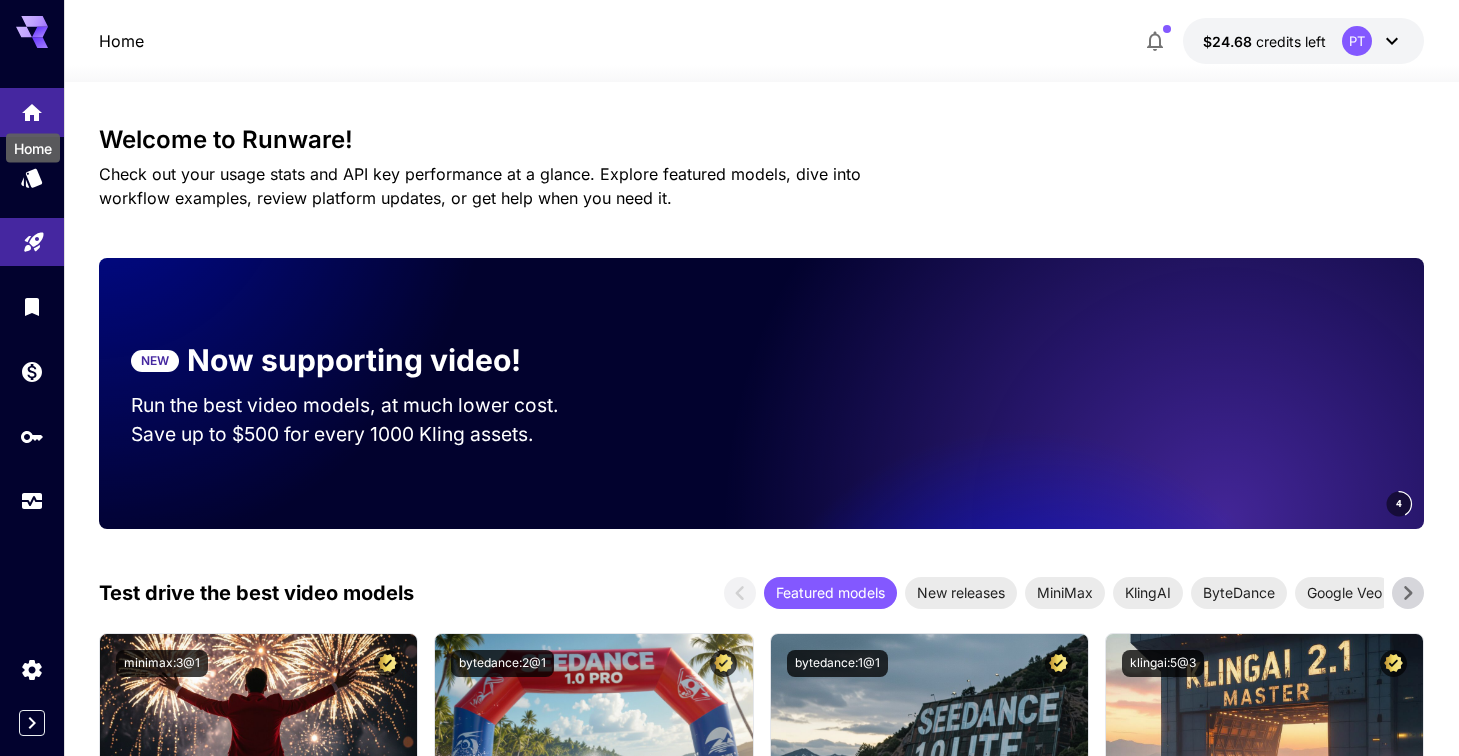 click on "Home" at bounding box center [33, 148] 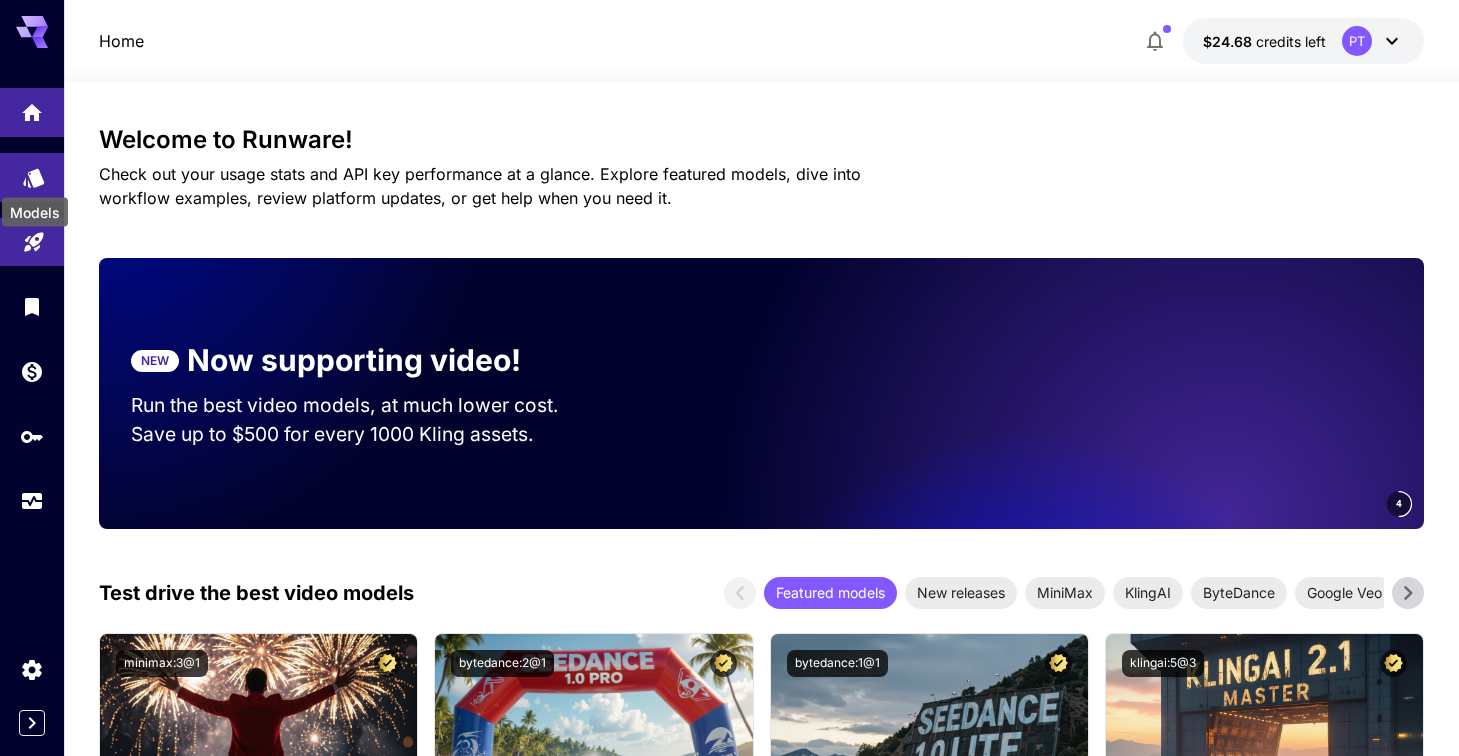 click 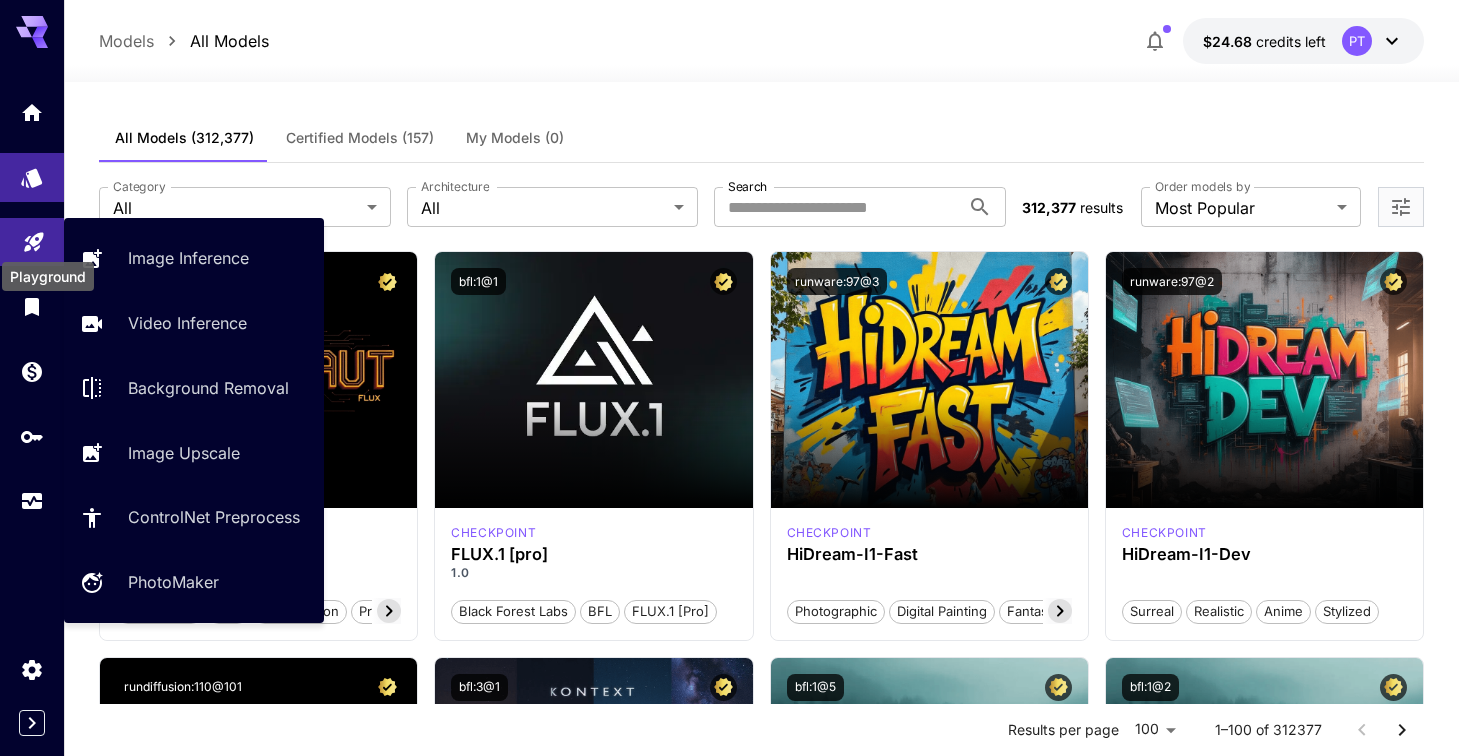 click 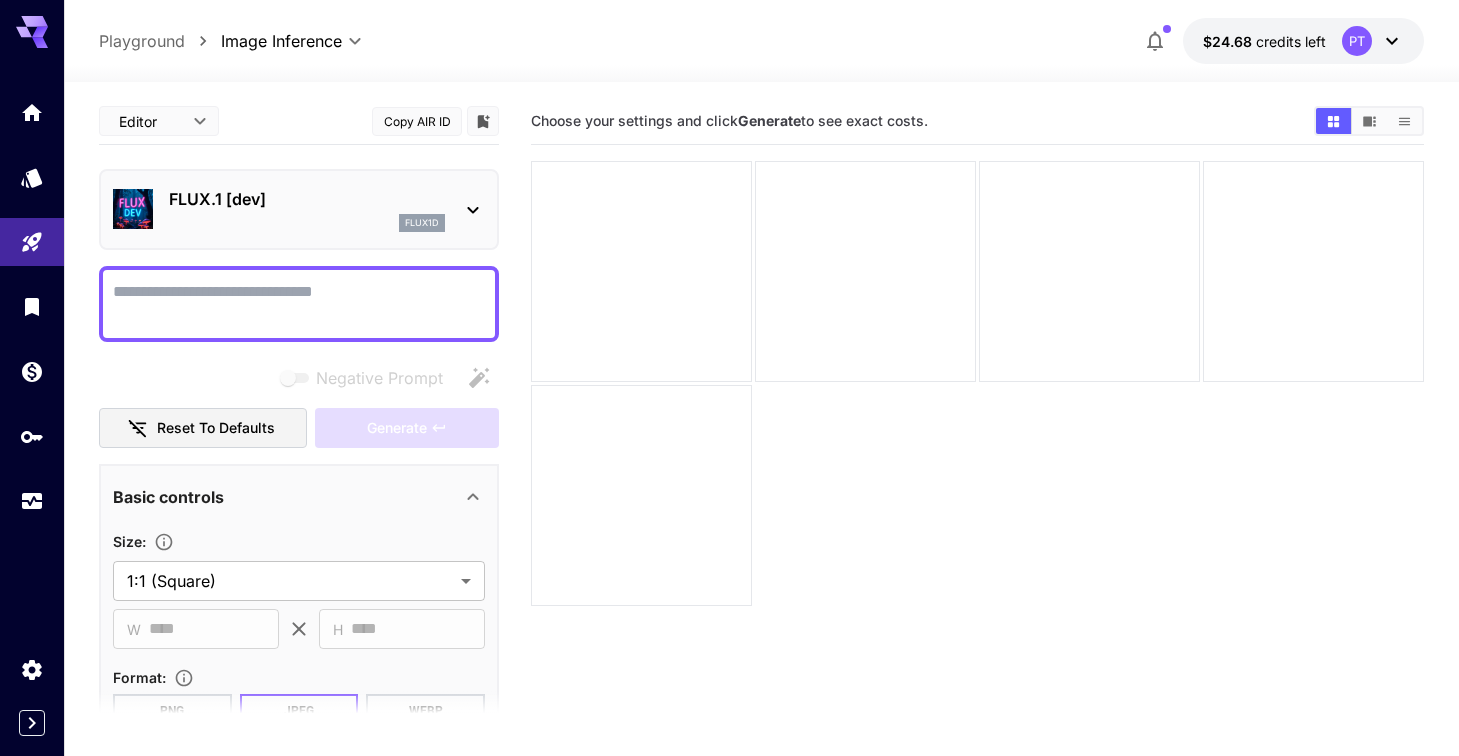 click on "Playground" at bounding box center (142, 41) 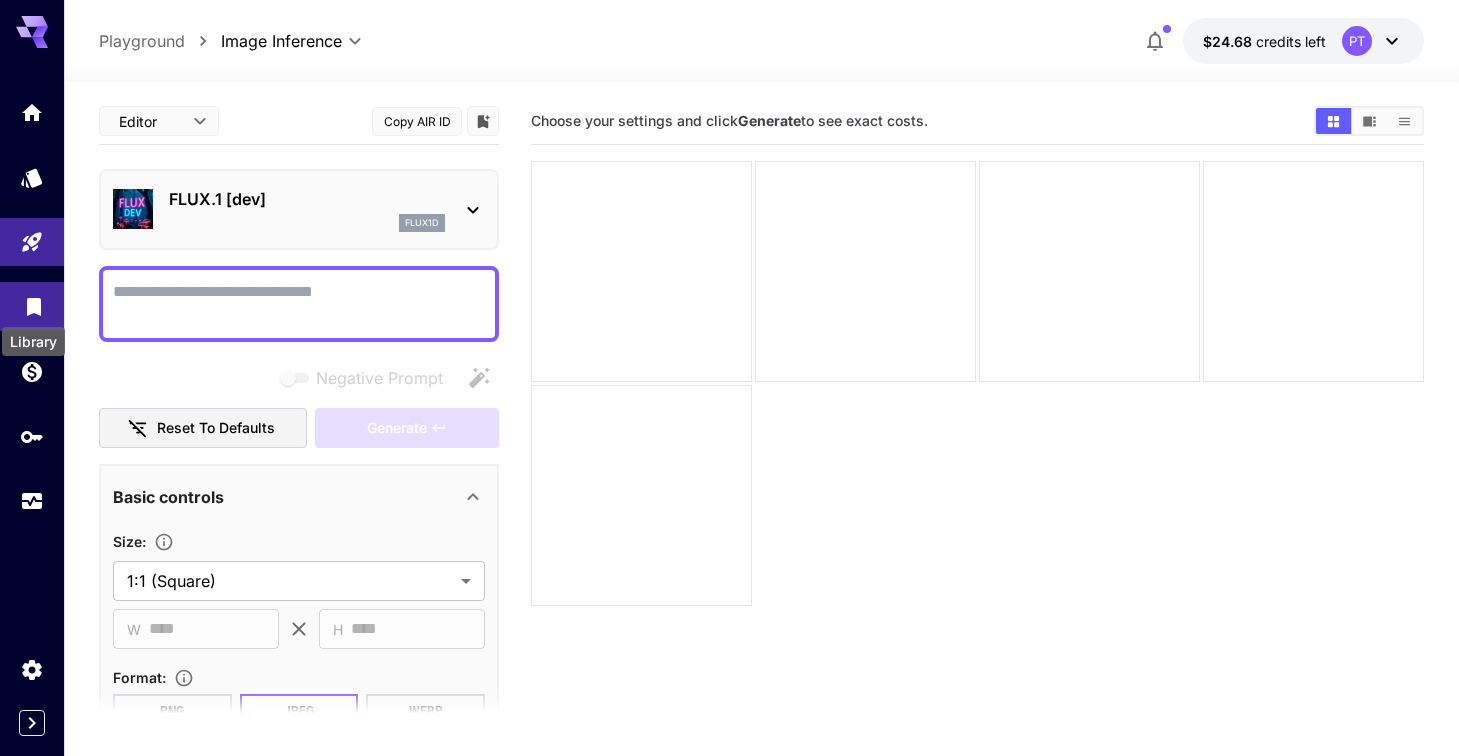 click 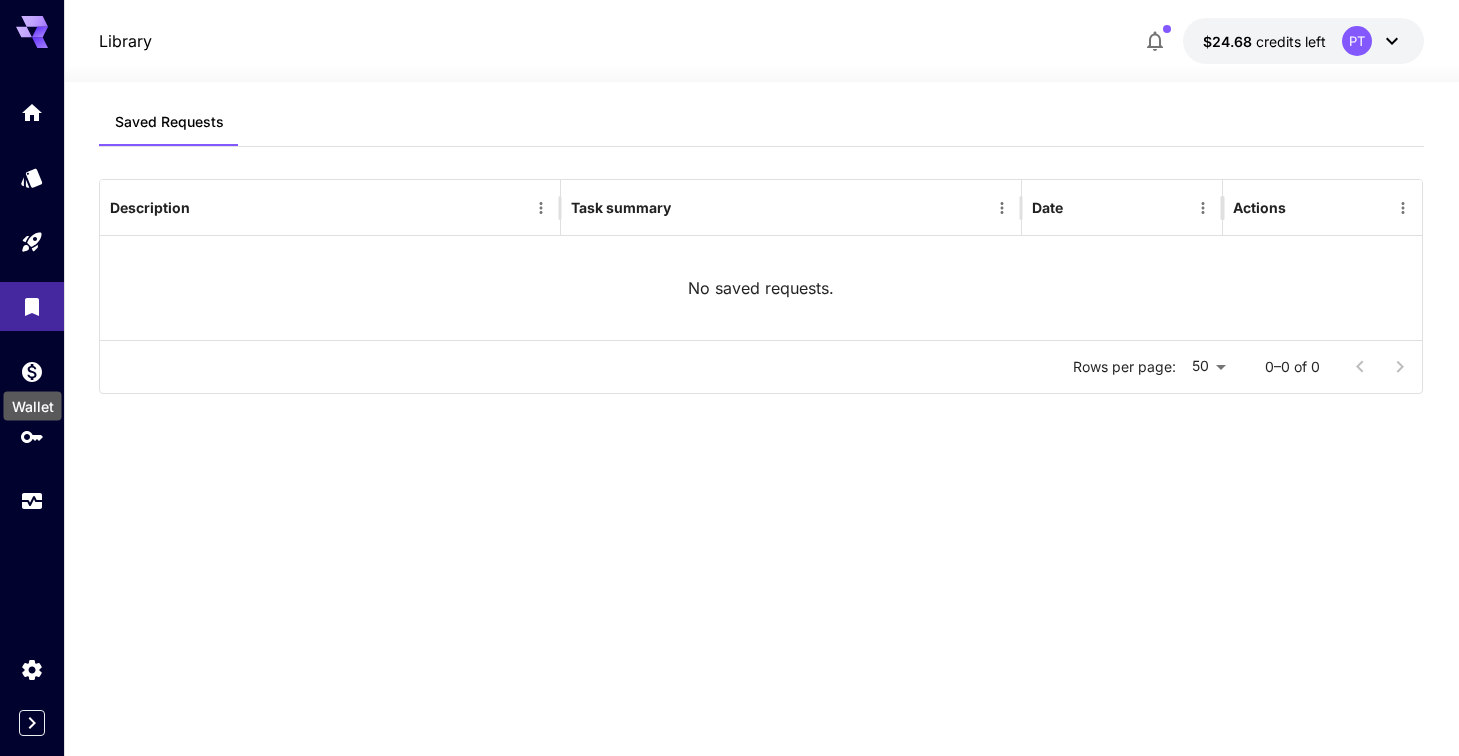 click on "Wallet" at bounding box center [33, 400] 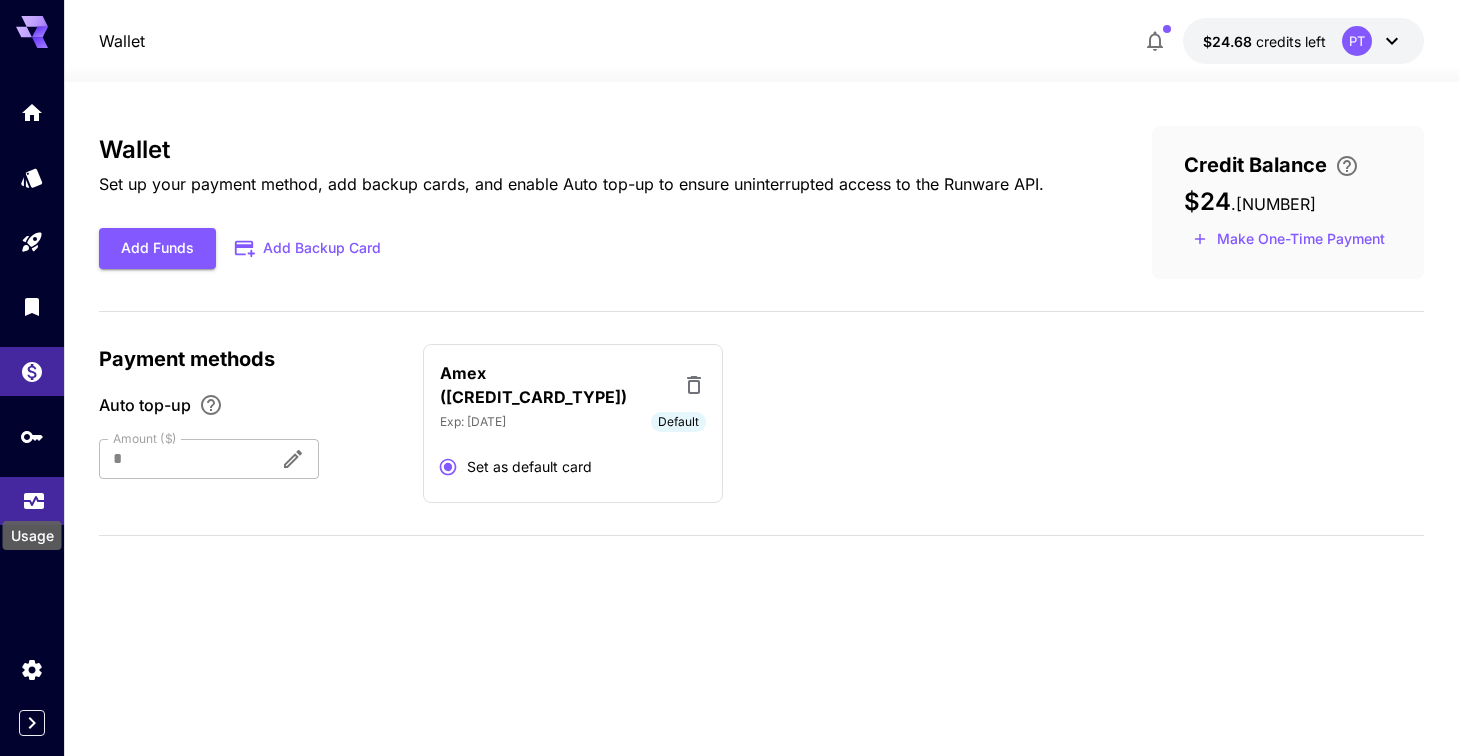 click 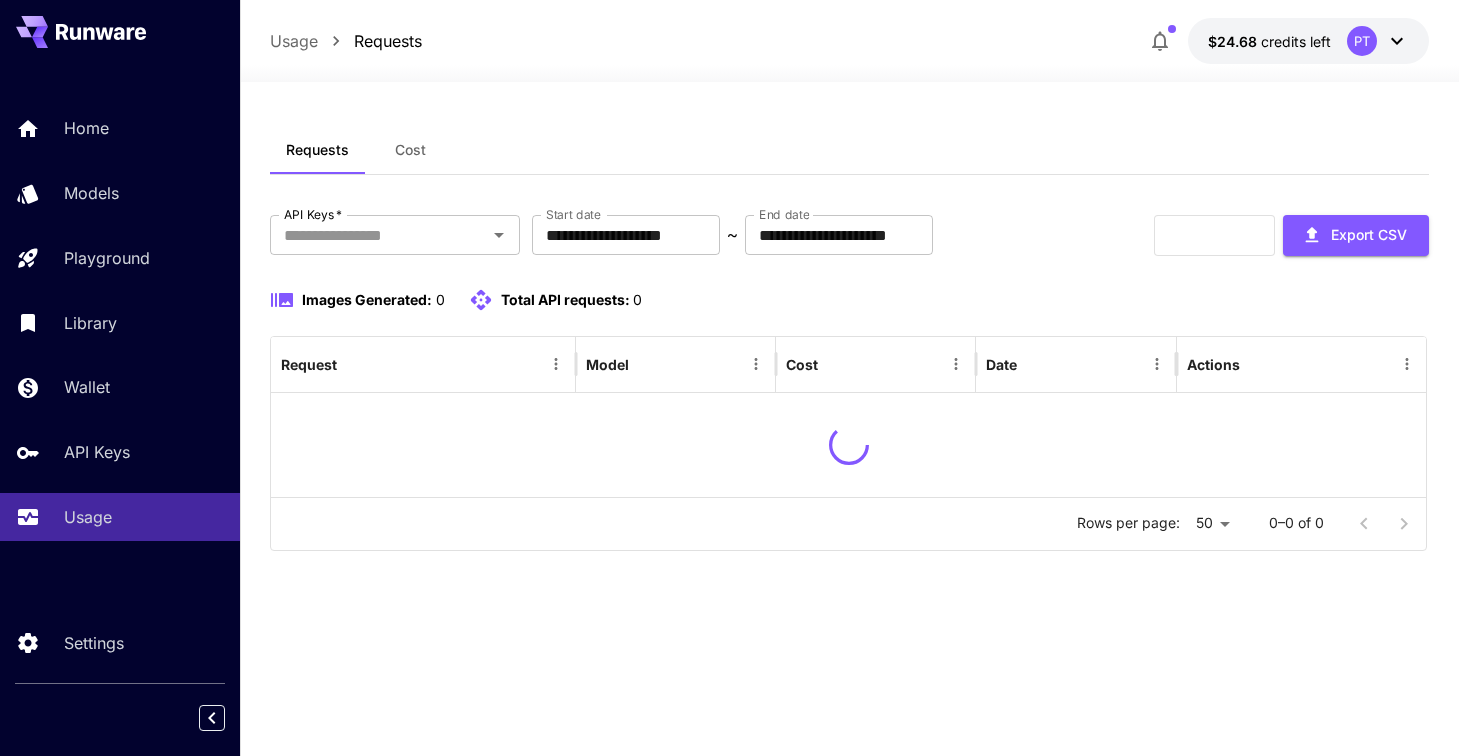 scroll, scrollTop: 0, scrollLeft: 0, axis: both 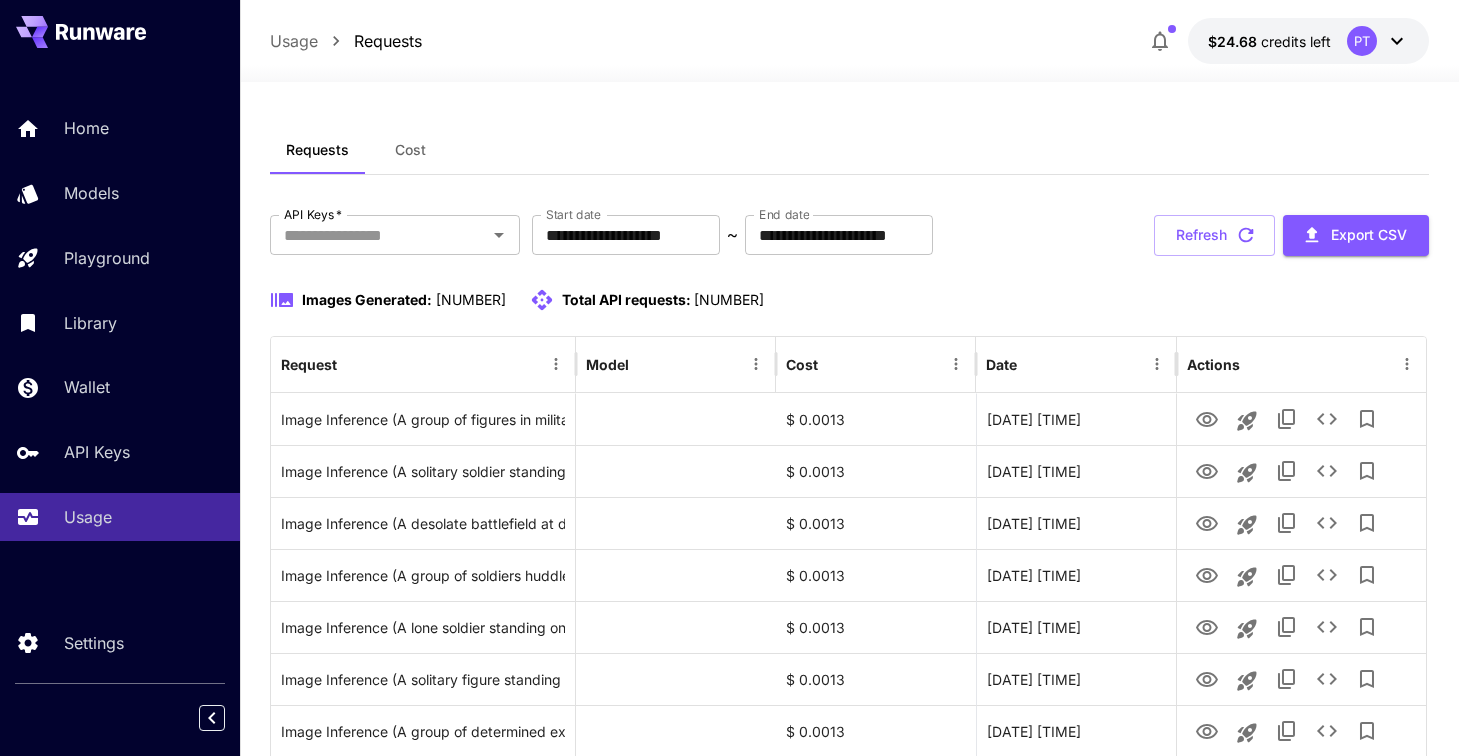 click on "PT" at bounding box center (1362, 41) 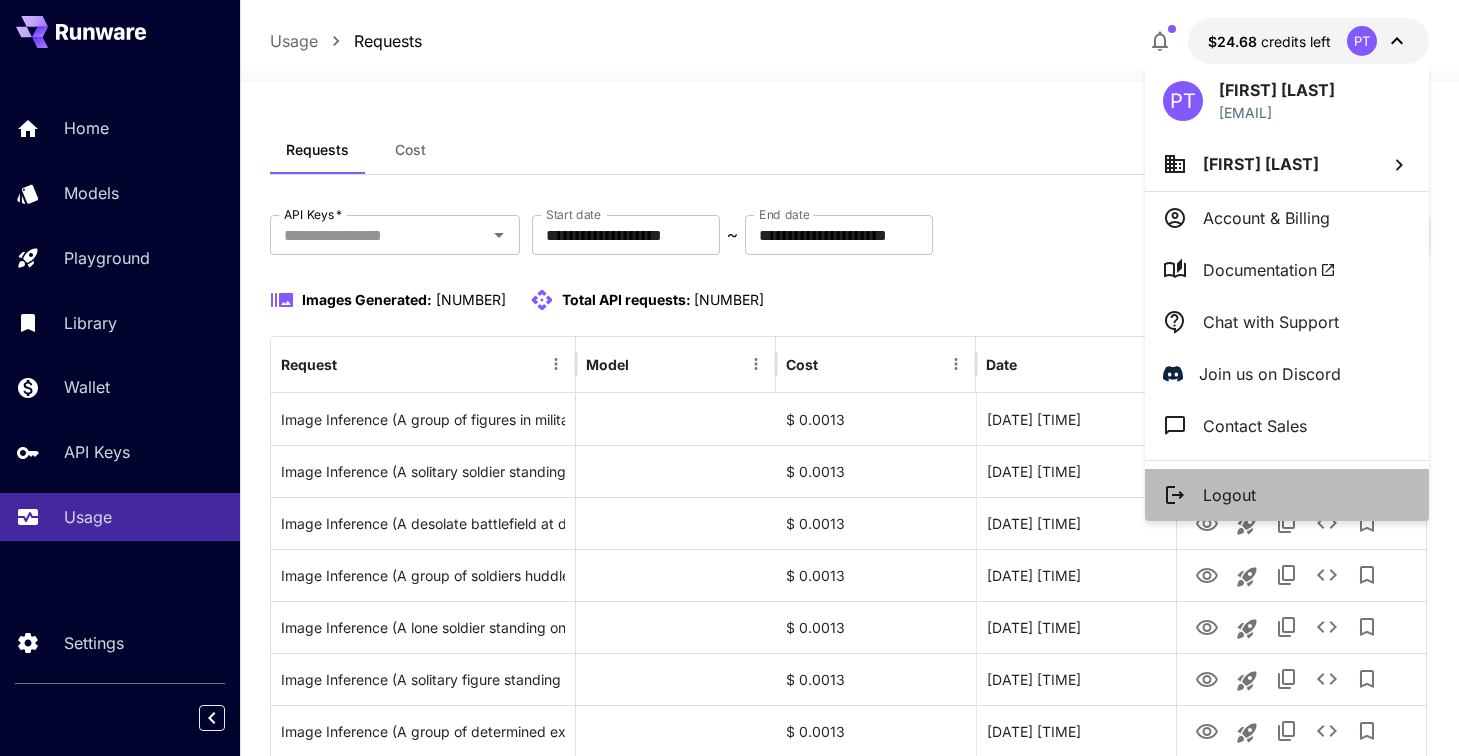 click on "Logout" at bounding box center [1229, 495] 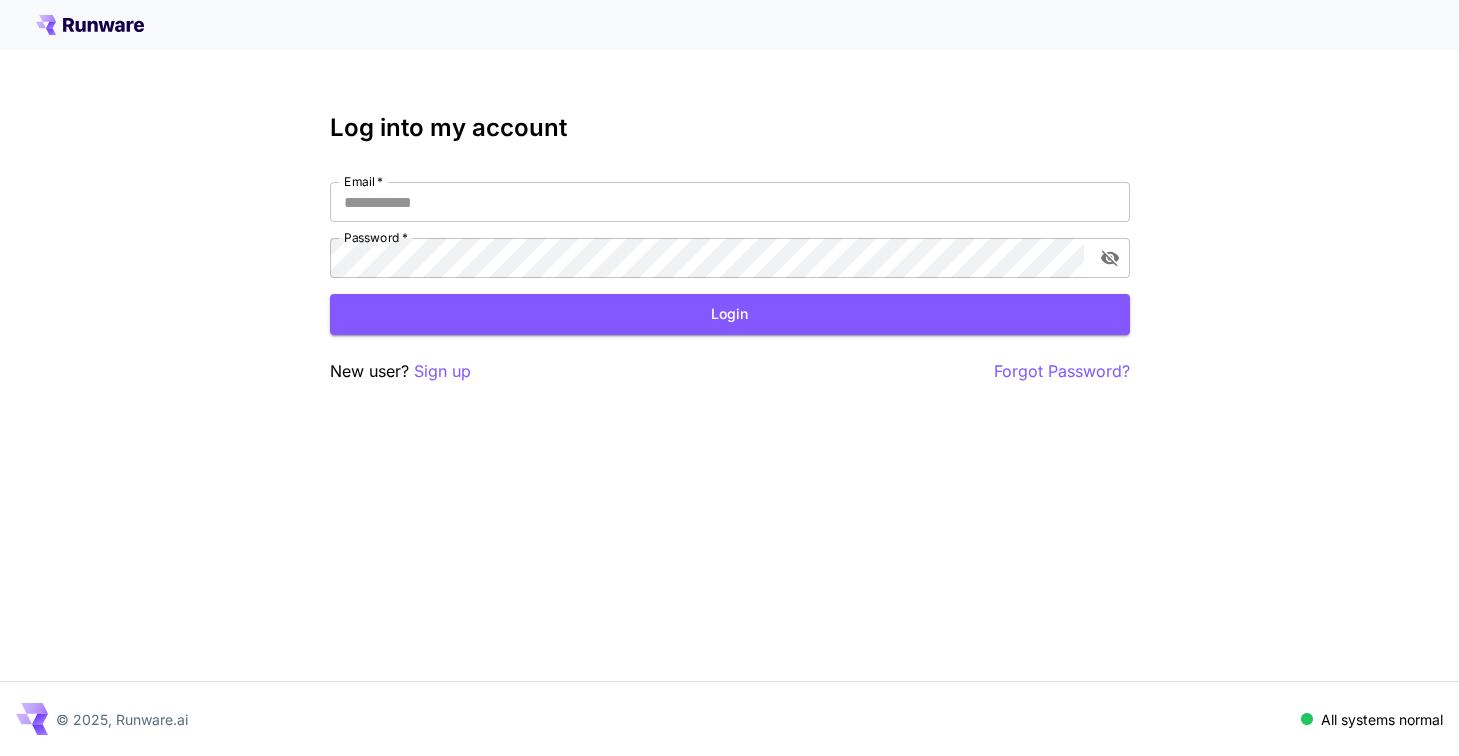 scroll, scrollTop: 0, scrollLeft: 0, axis: both 